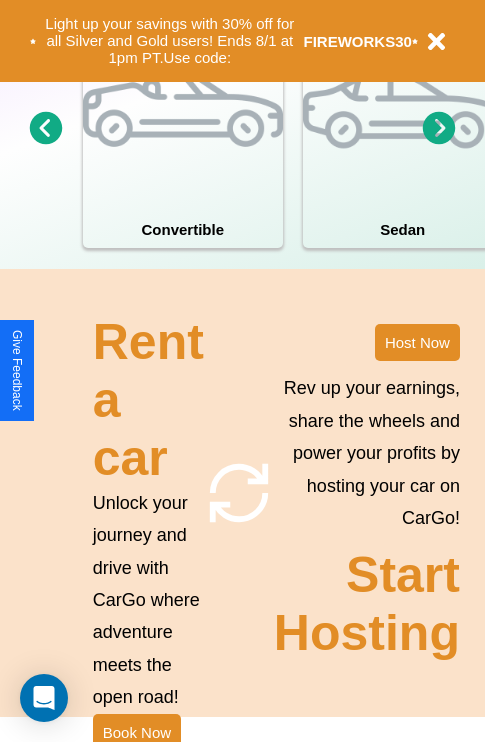scroll, scrollTop: 1558, scrollLeft: 0, axis: vertical 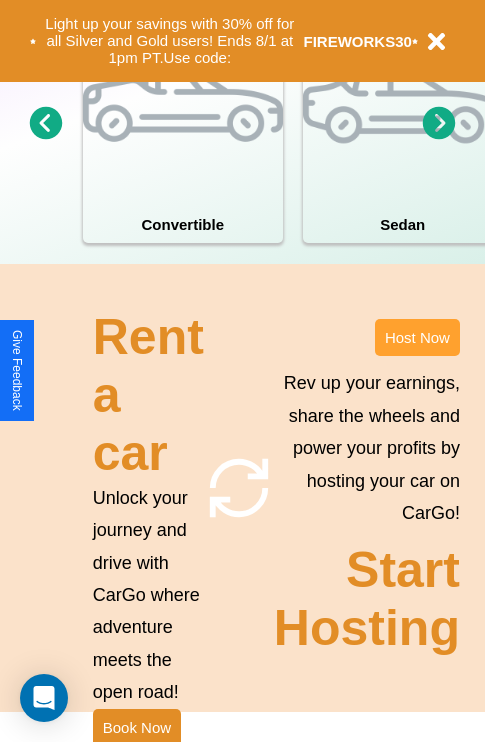 click on "Host Now" at bounding box center [417, 337] 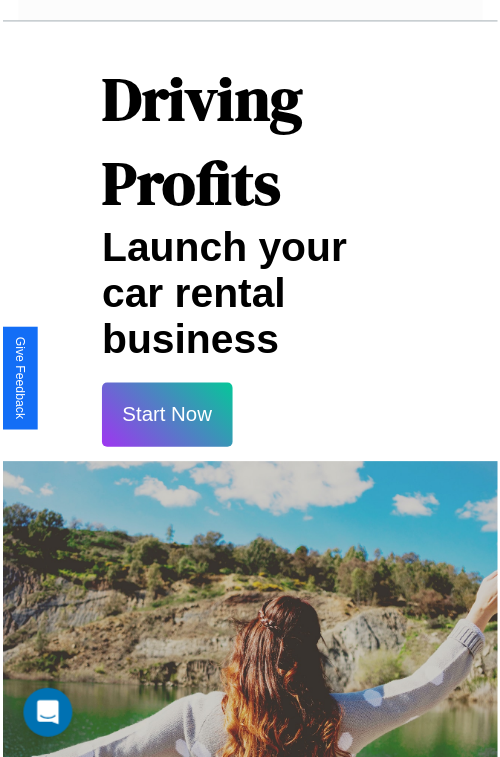scroll, scrollTop: 35, scrollLeft: 0, axis: vertical 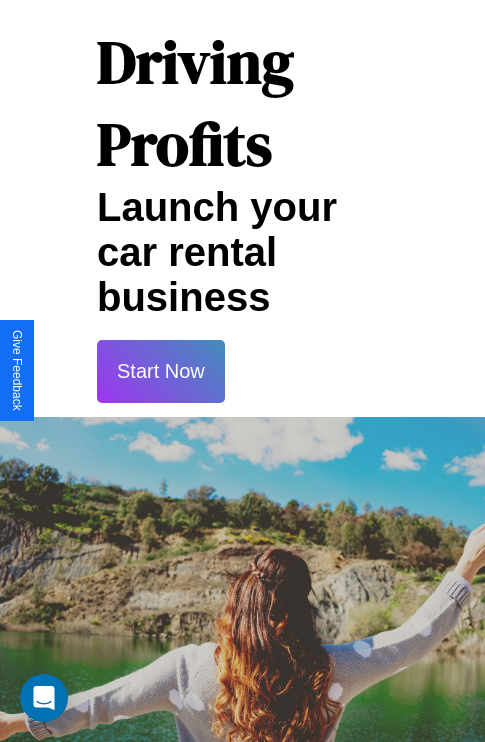 click on "Start Now" at bounding box center [161, 371] 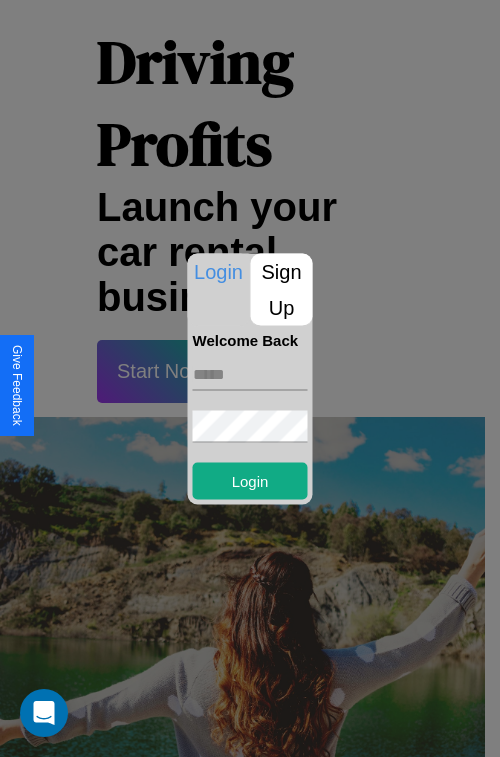 click at bounding box center [250, 374] 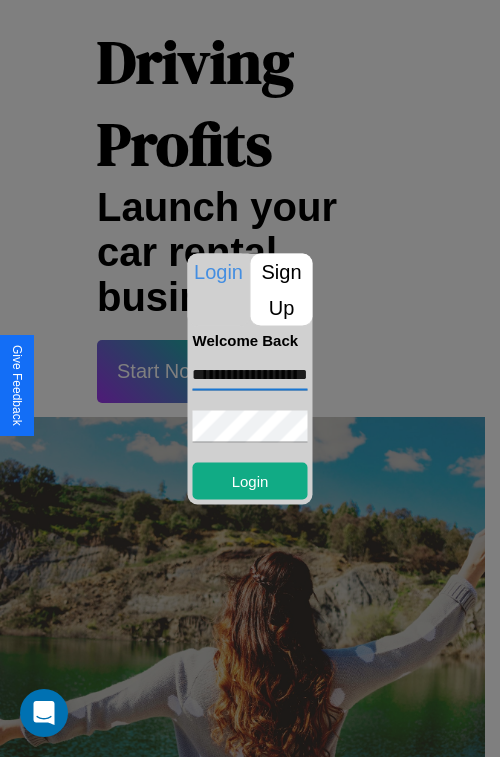 scroll, scrollTop: 0, scrollLeft: 70, axis: horizontal 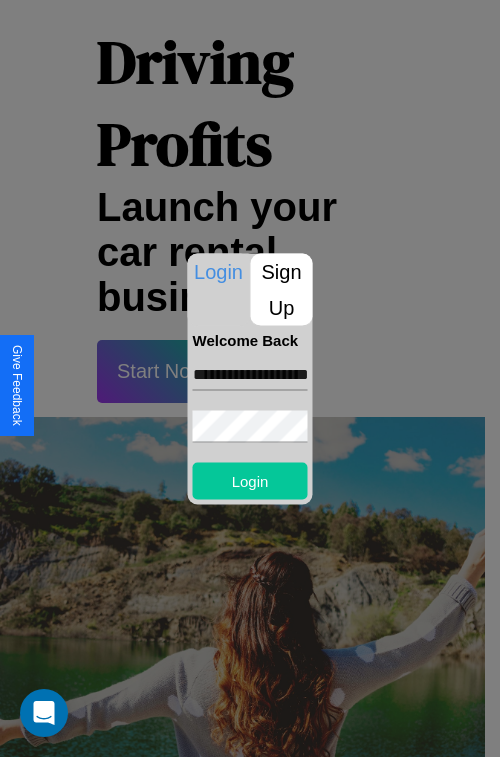 click on "Login" at bounding box center (250, 480) 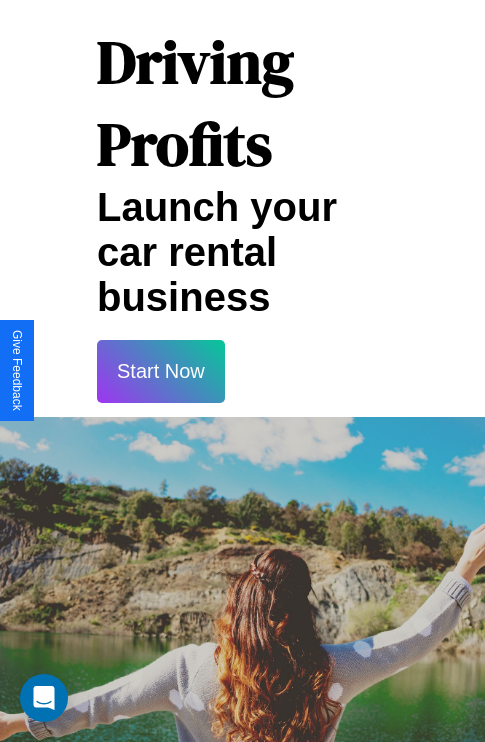 scroll, scrollTop: 37, scrollLeft: 0, axis: vertical 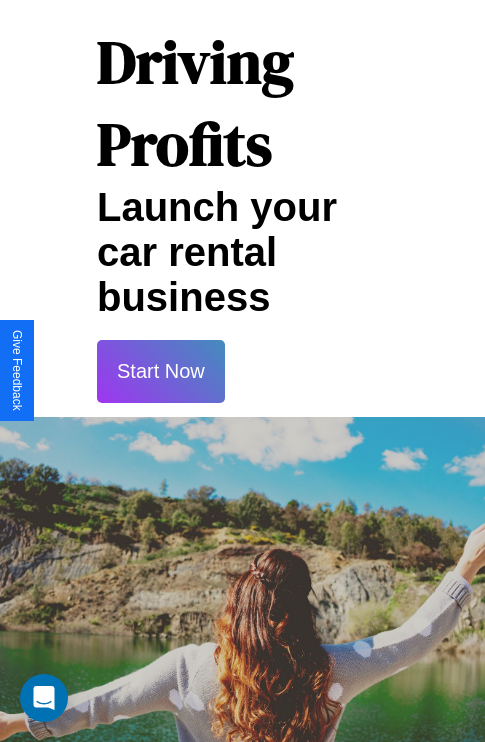 click on "Start Now" at bounding box center [161, 371] 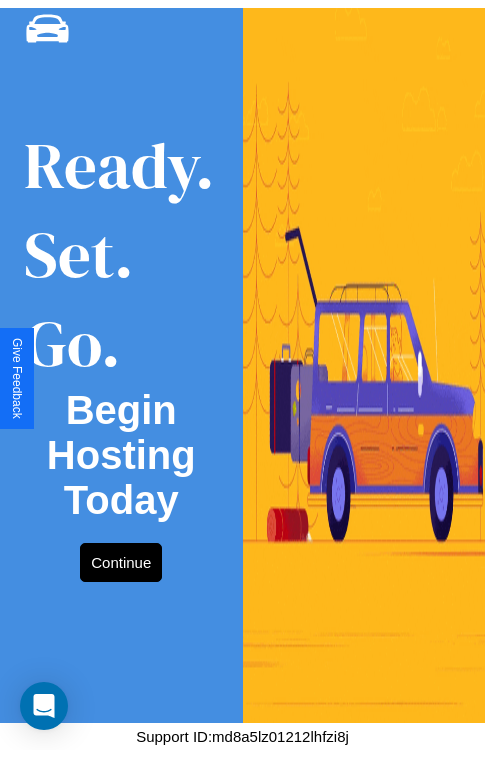 scroll, scrollTop: 0, scrollLeft: 0, axis: both 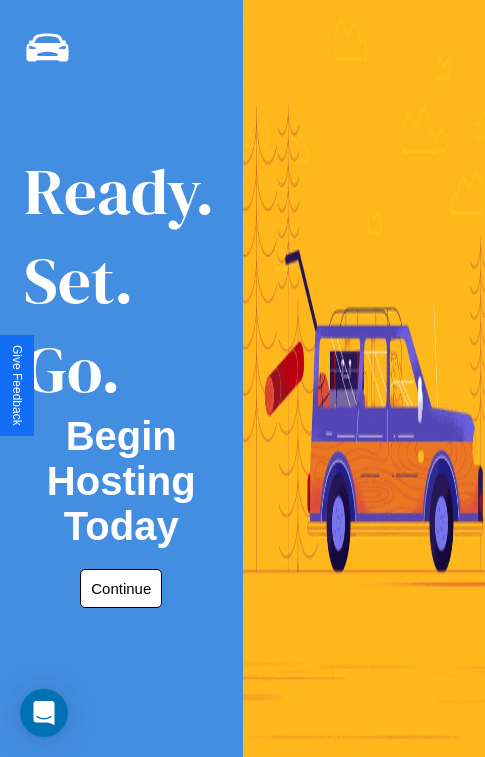 click on "Continue" at bounding box center [121, 588] 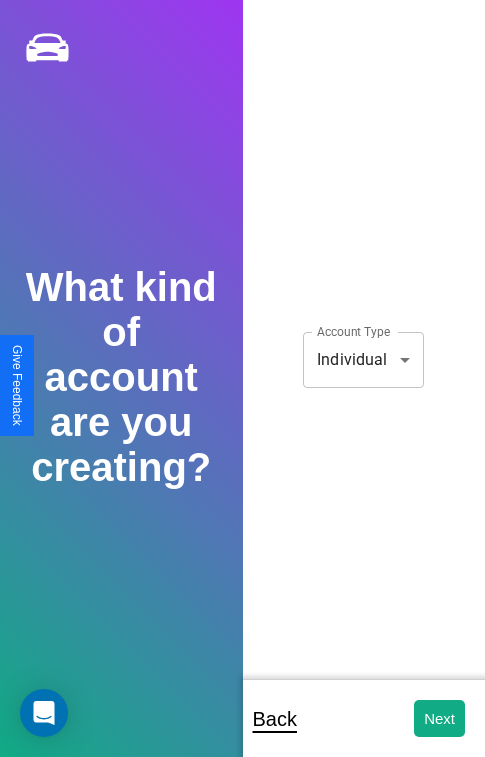 click on "**********" at bounding box center [242, 392] 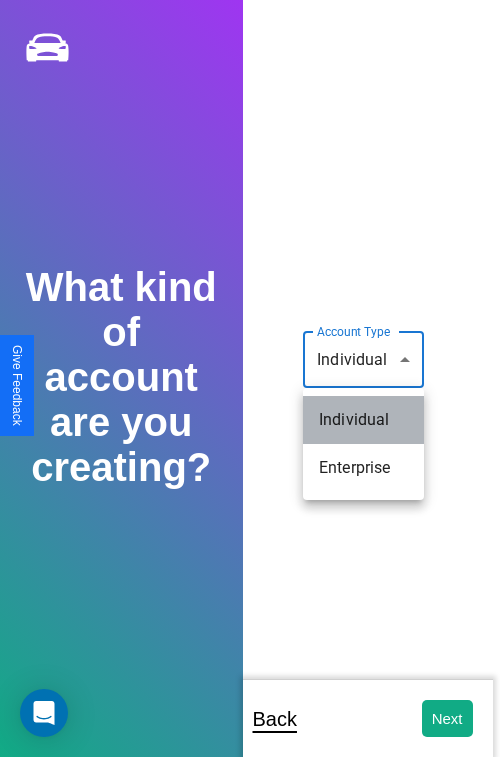 click on "Individual" at bounding box center (363, 420) 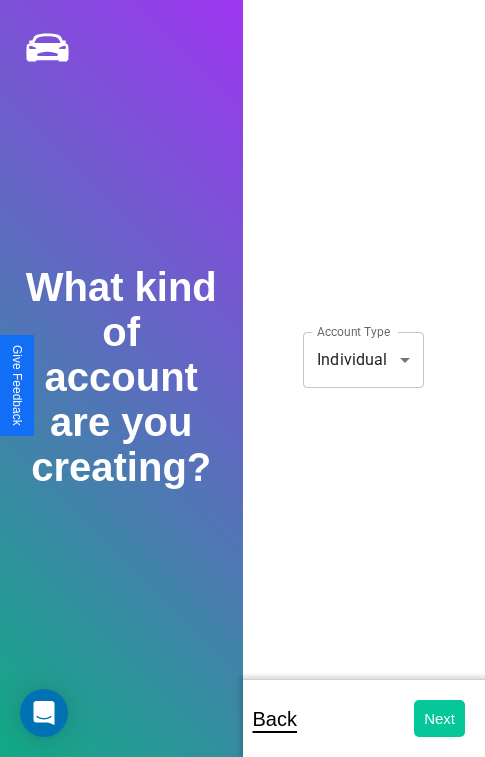 click on "Next" at bounding box center [439, 718] 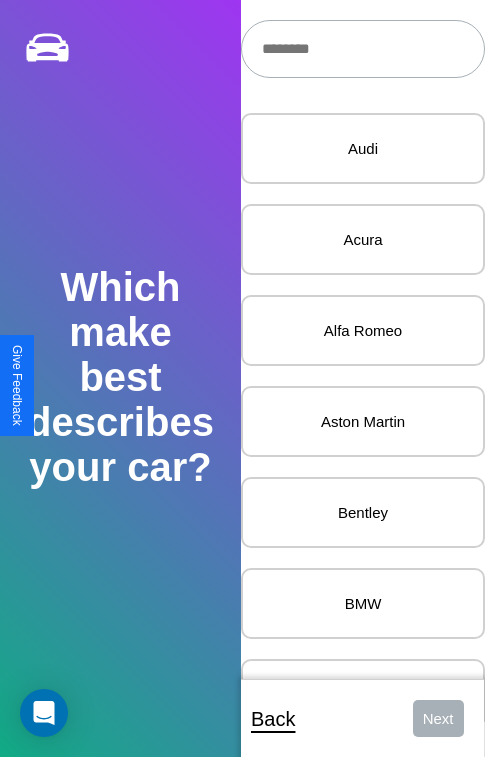 scroll, scrollTop: 27, scrollLeft: 0, axis: vertical 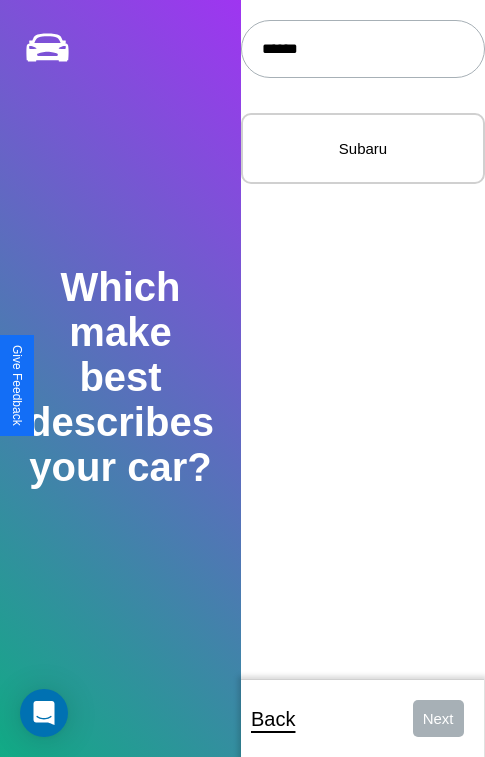 type on "******" 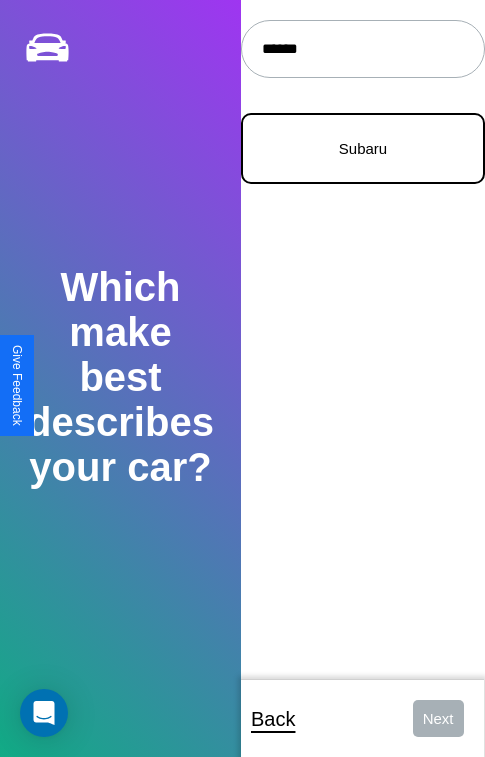 click on "Subaru" at bounding box center [363, 148] 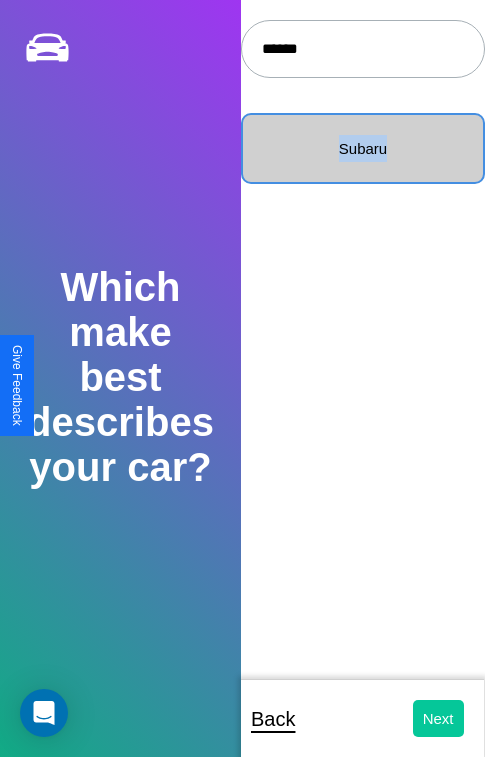 click on "Next" at bounding box center (438, 718) 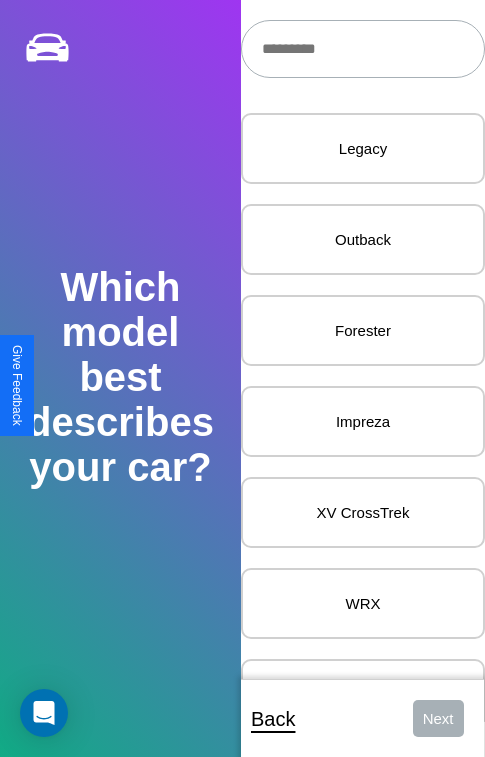 scroll, scrollTop: 27, scrollLeft: 0, axis: vertical 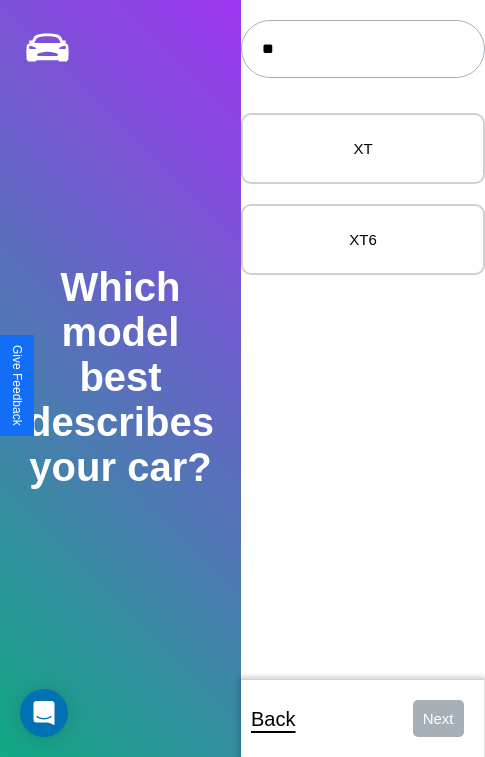 type on "**" 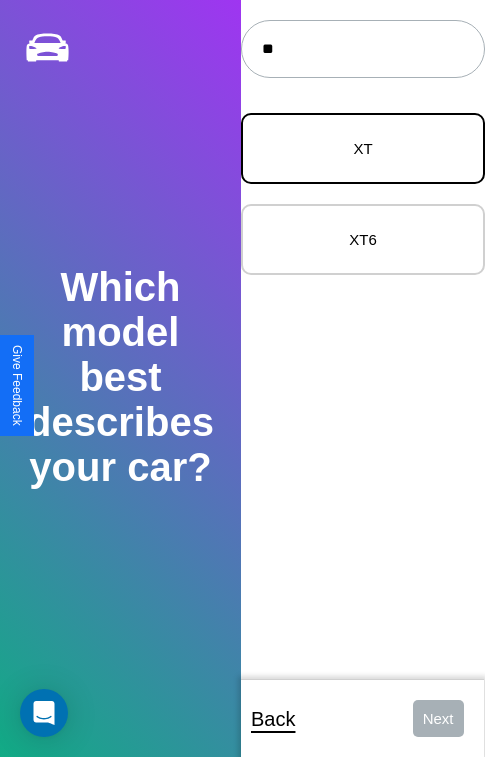 click on "XT" at bounding box center (363, 148) 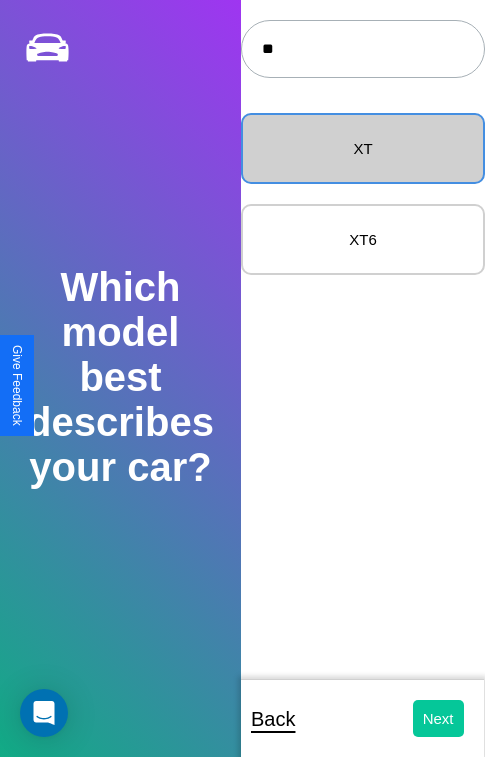 click on "Next" at bounding box center [438, 718] 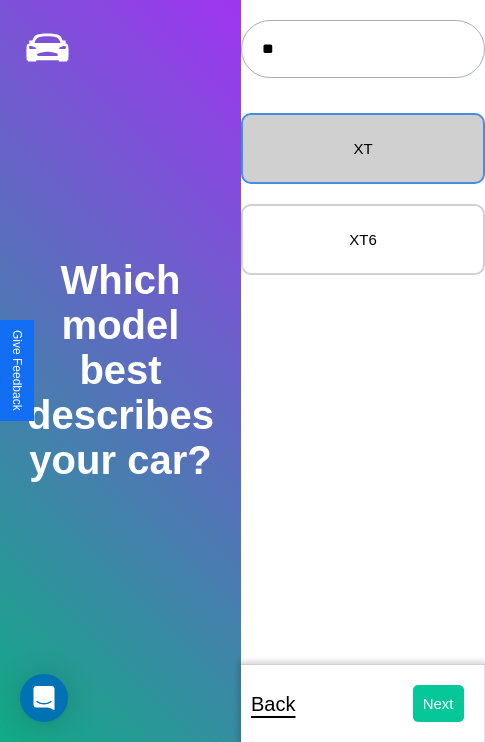 select on "*****" 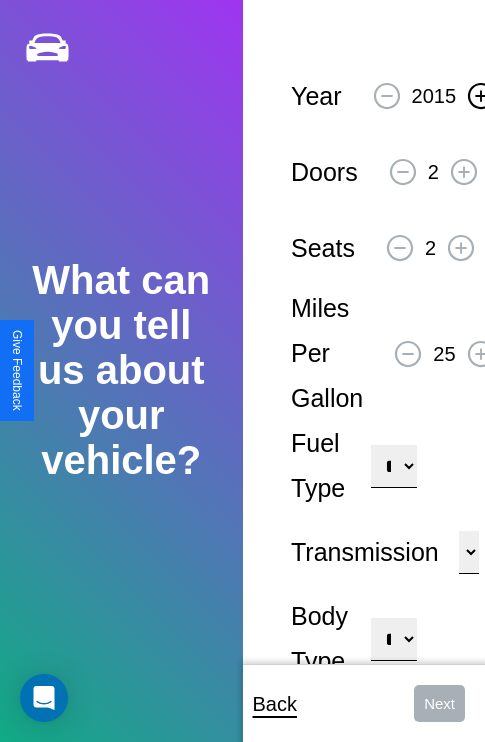click 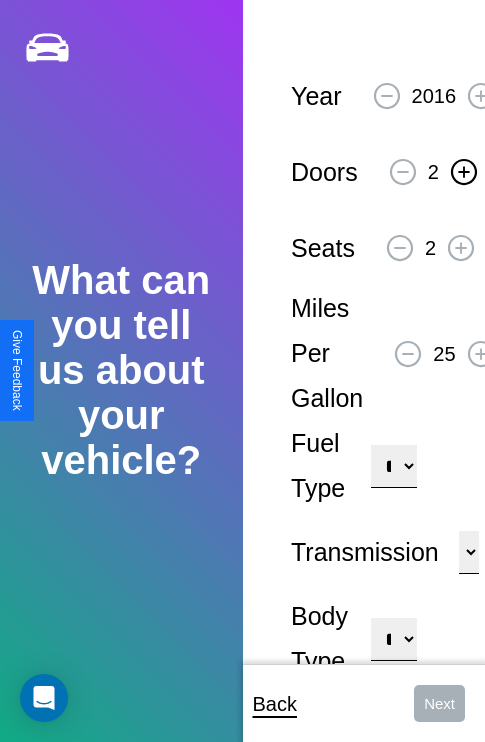 click 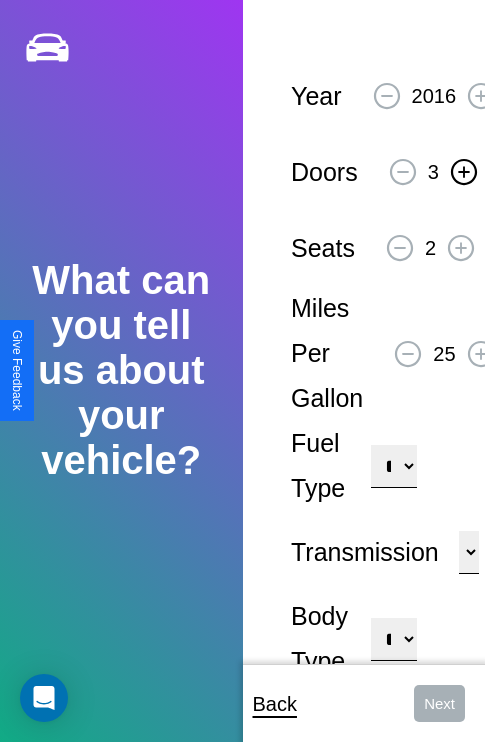 click 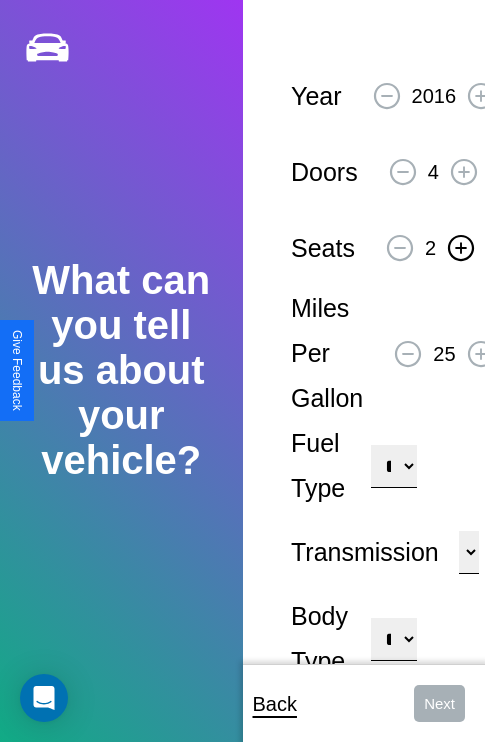 click 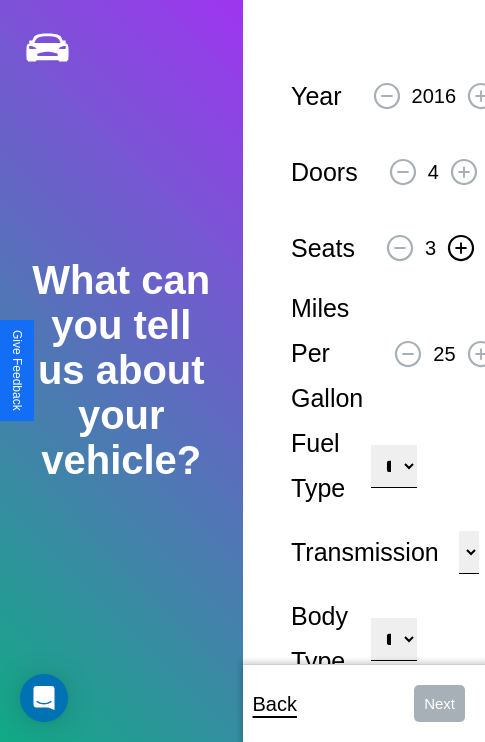 click 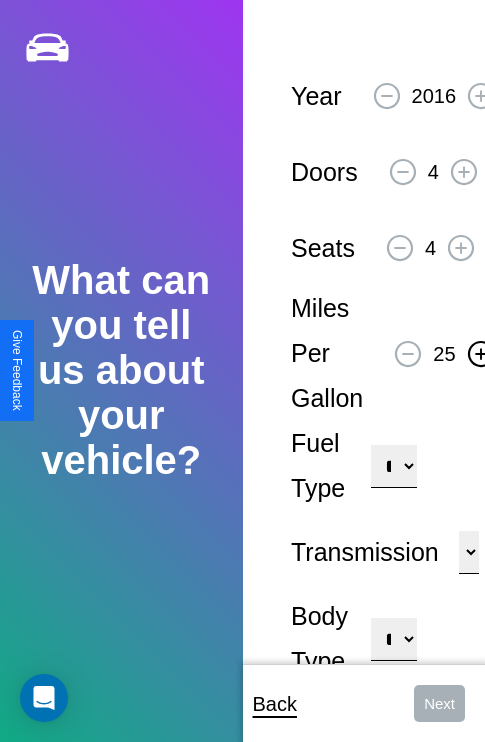 click 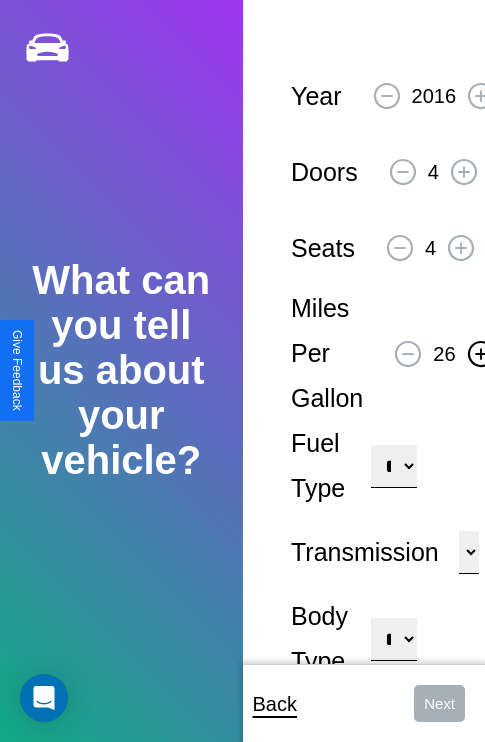 click 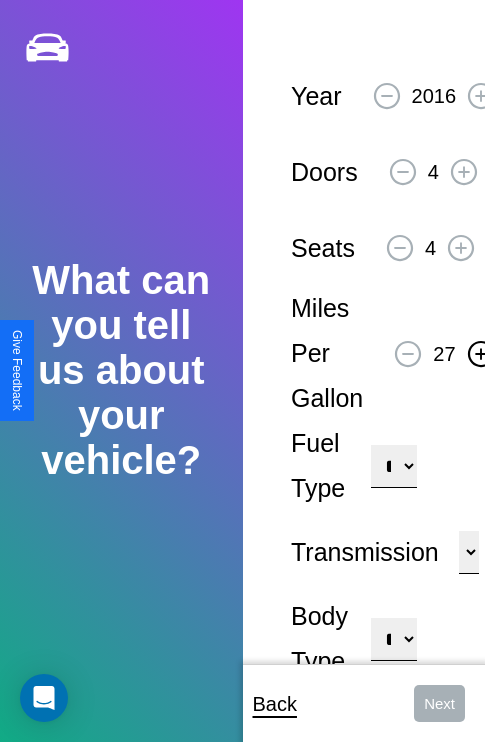 click 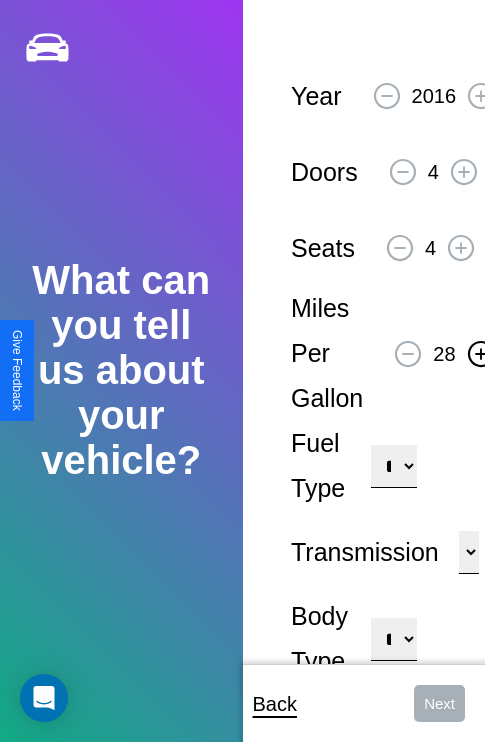 click 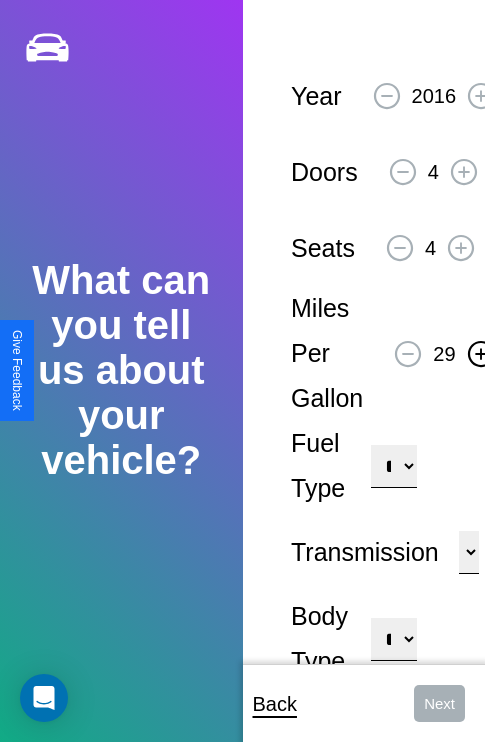 click on "**********" at bounding box center [393, 466] 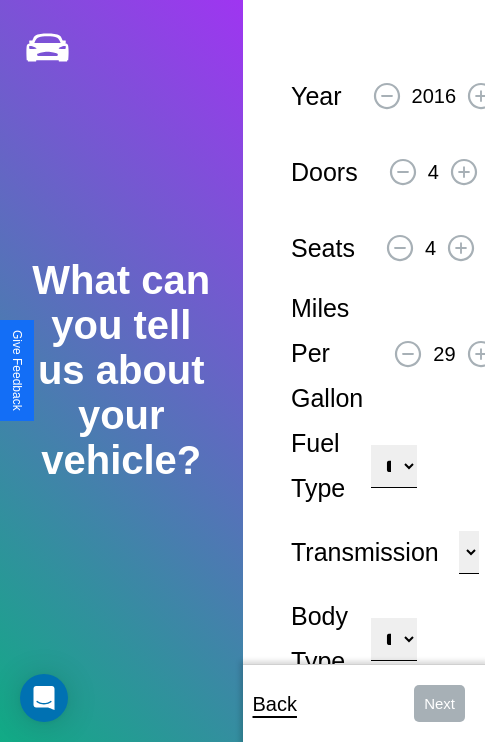 select on "***" 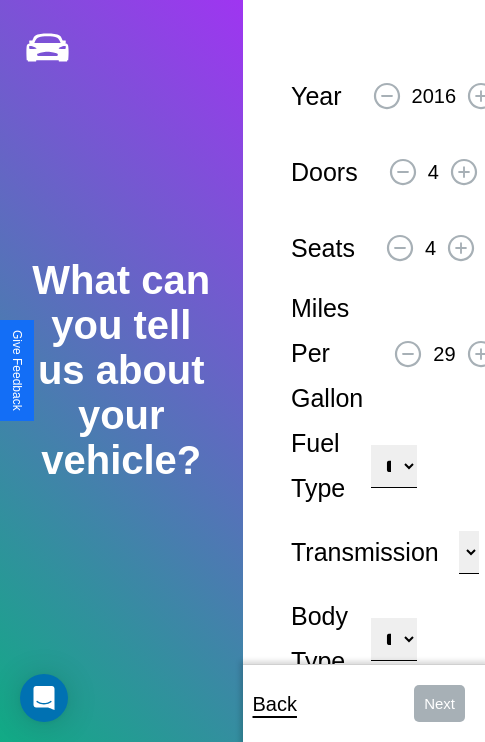 click on "****** ********* ******" at bounding box center (469, 552) 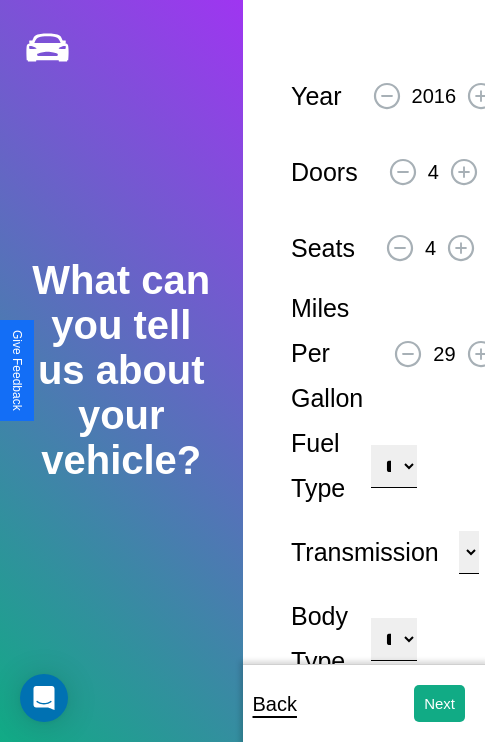 click on "**********" at bounding box center (393, 639) 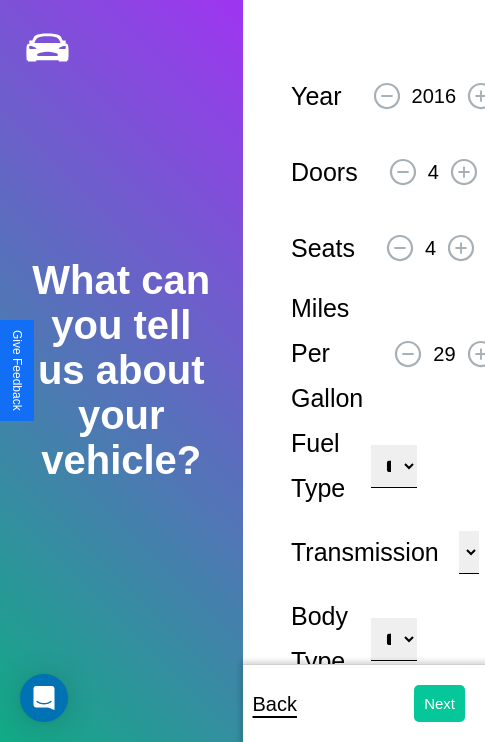click on "Next" at bounding box center [439, 703] 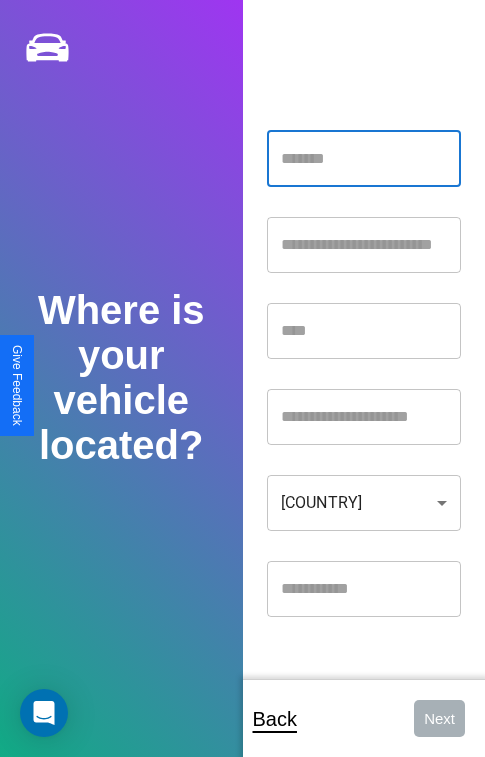 click at bounding box center [364, 159] 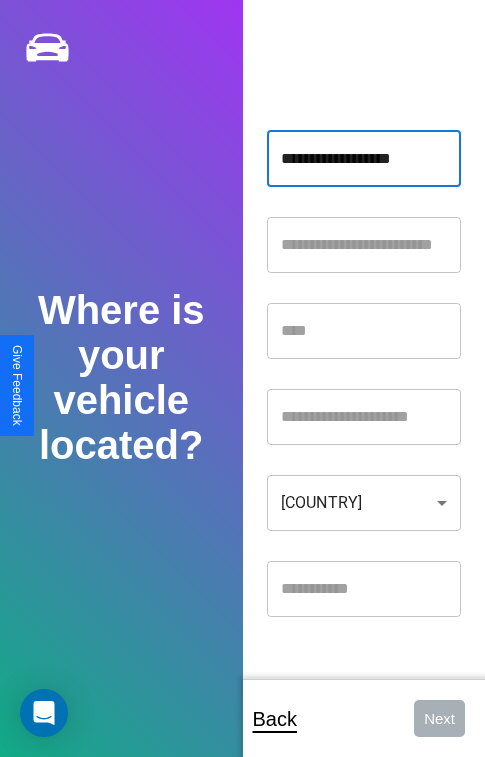 type on "**********" 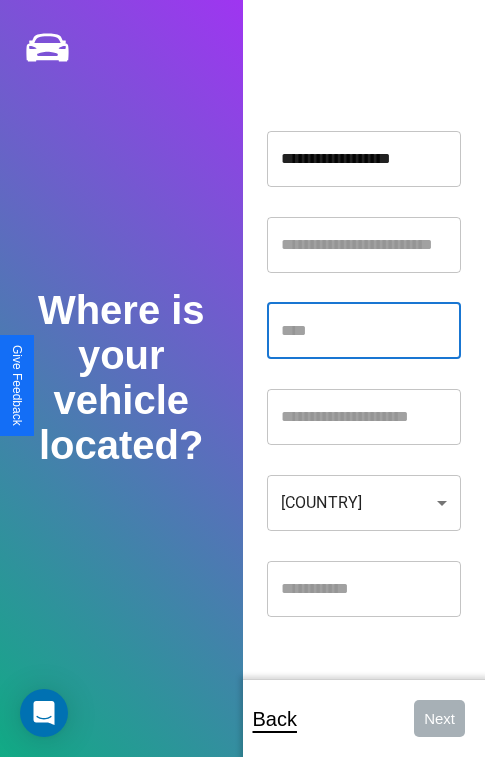 click at bounding box center (364, 331) 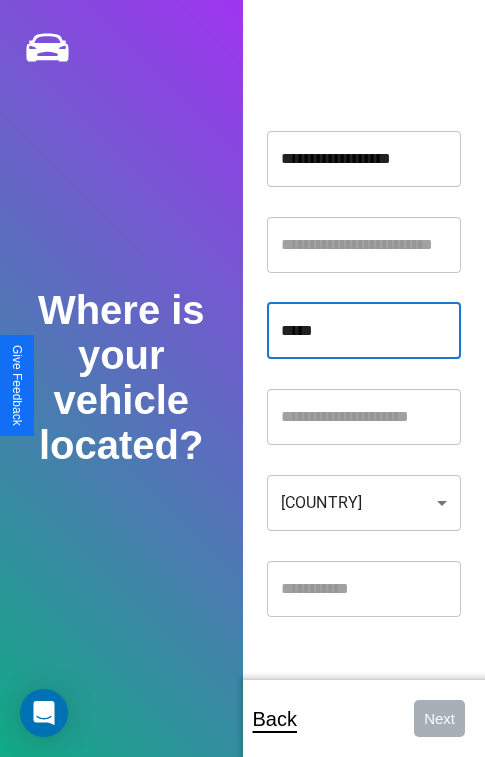 type on "*****" 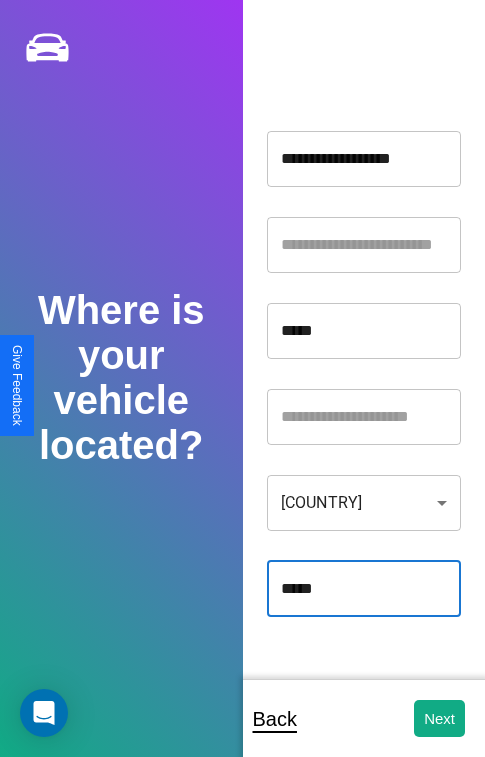 type on "*****" 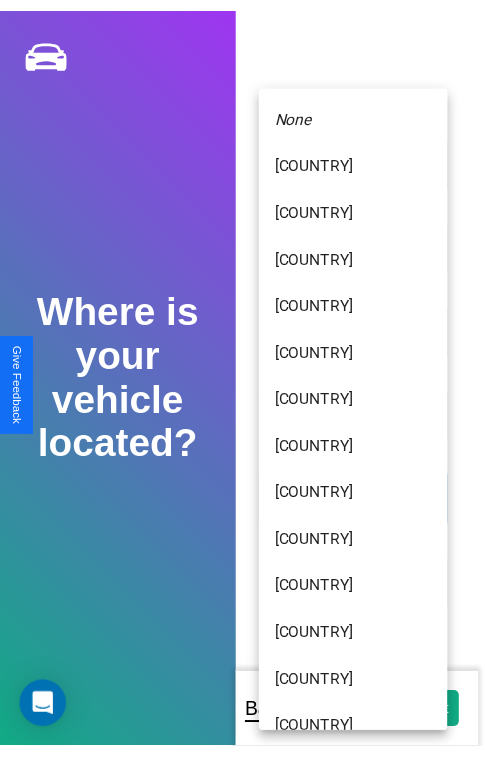 scroll, scrollTop: 459, scrollLeft: 0, axis: vertical 